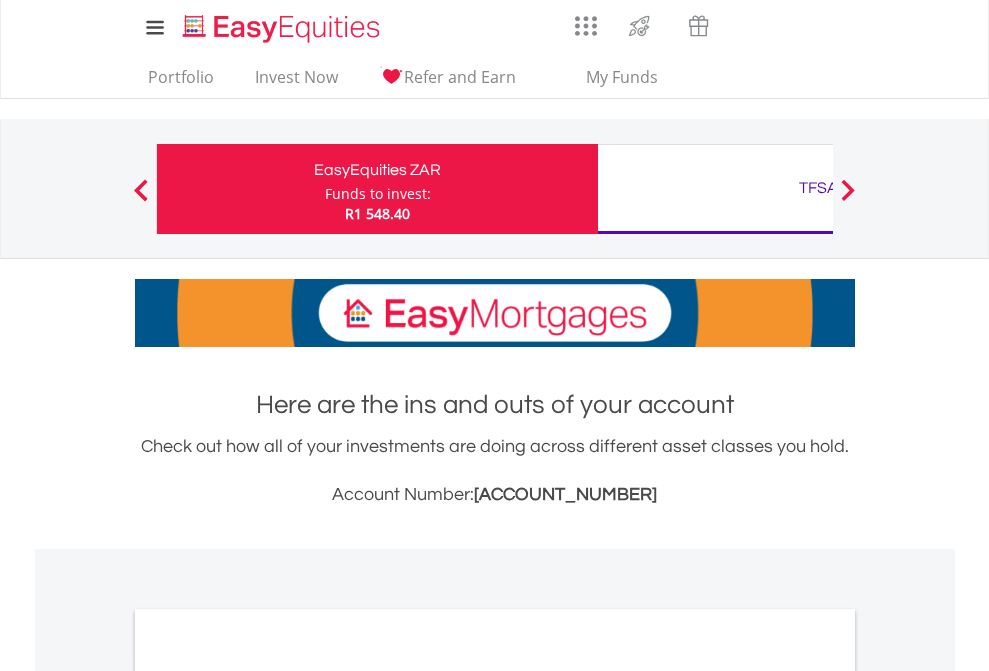 scroll, scrollTop: 0, scrollLeft: 0, axis: both 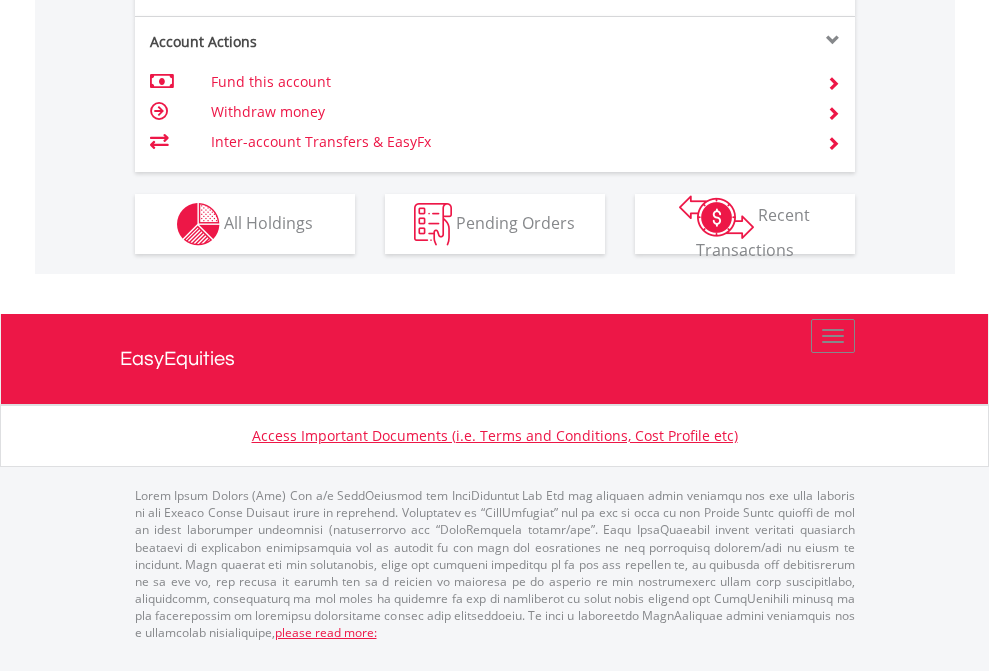 click on "Investment types" at bounding box center (706, -337) 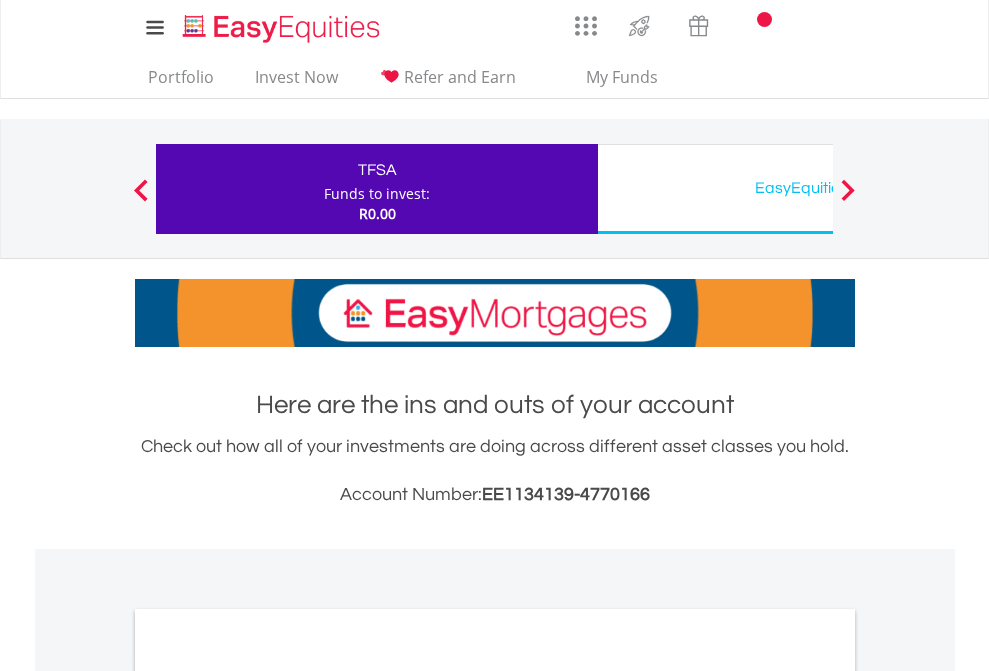 scroll, scrollTop: 0, scrollLeft: 0, axis: both 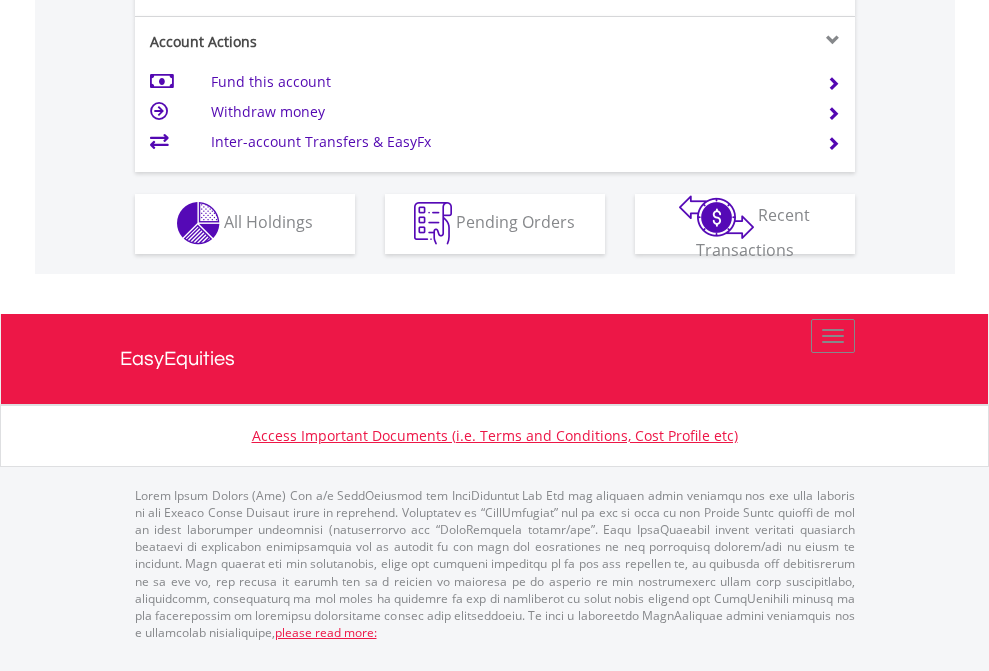 click on "Investment types" at bounding box center (706, -353) 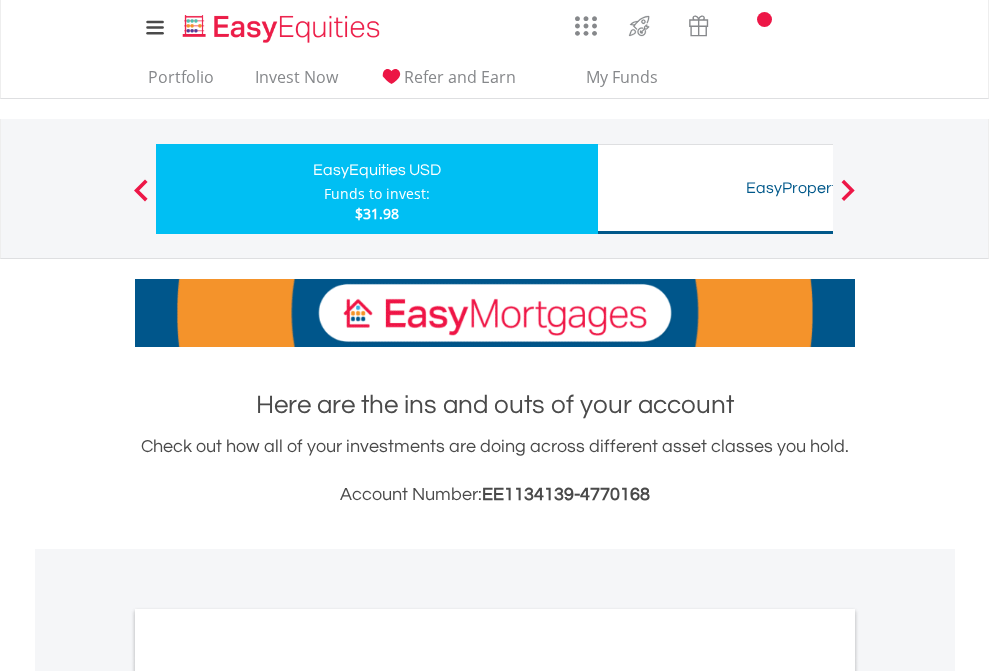 scroll, scrollTop: 0, scrollLeft: 0, axis: both 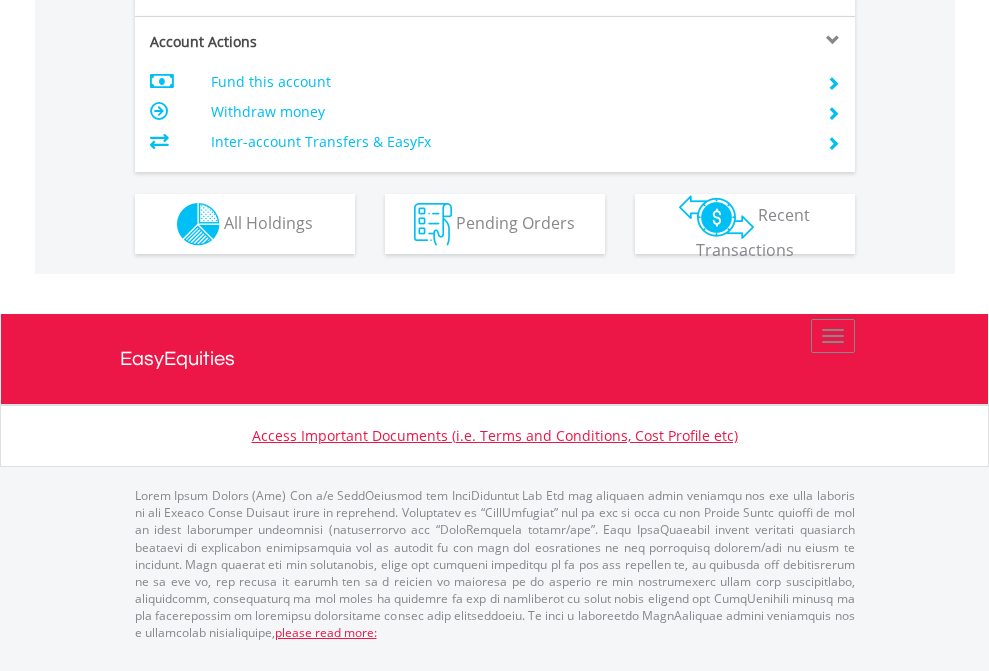 click on "Investment types" at bounding box center (706, -337) 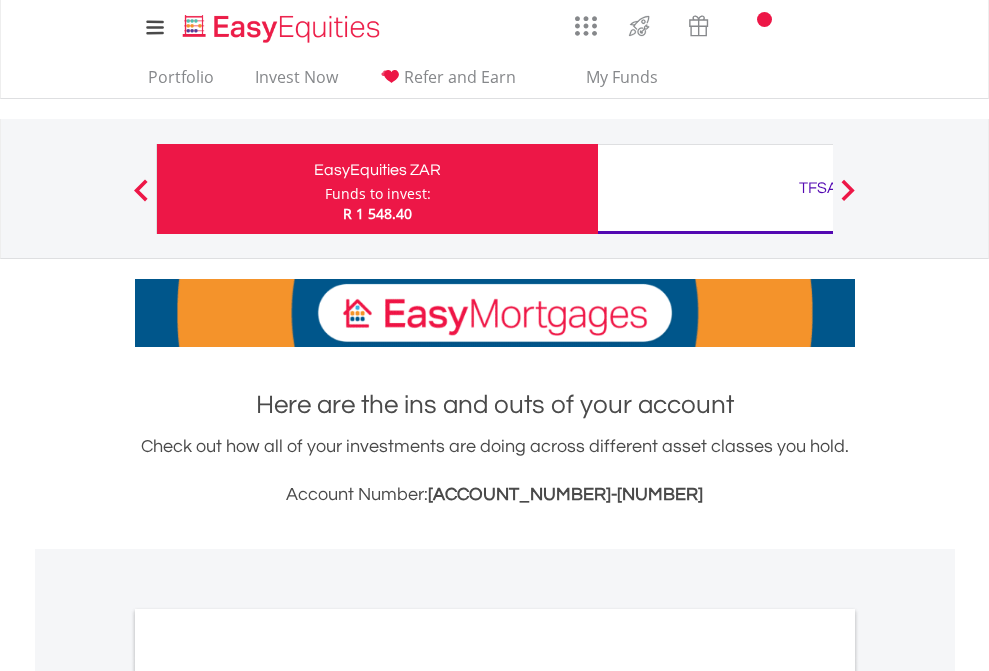 scroll, scrollTop: 0, scrollLeft: 0, axis: both 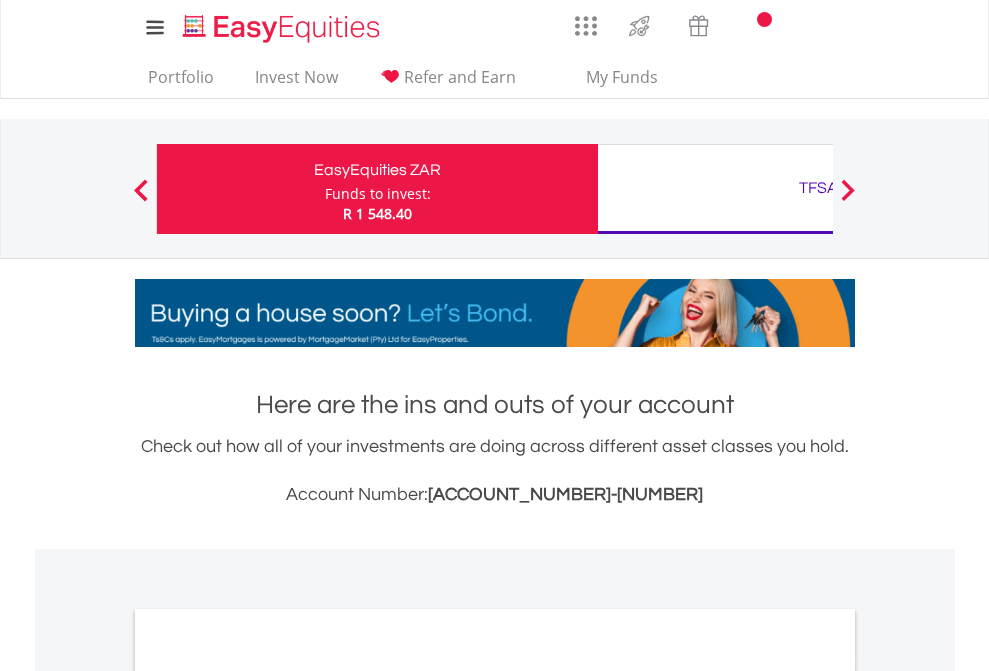 click on "All Holdings" at bounding box center (268, 1096) 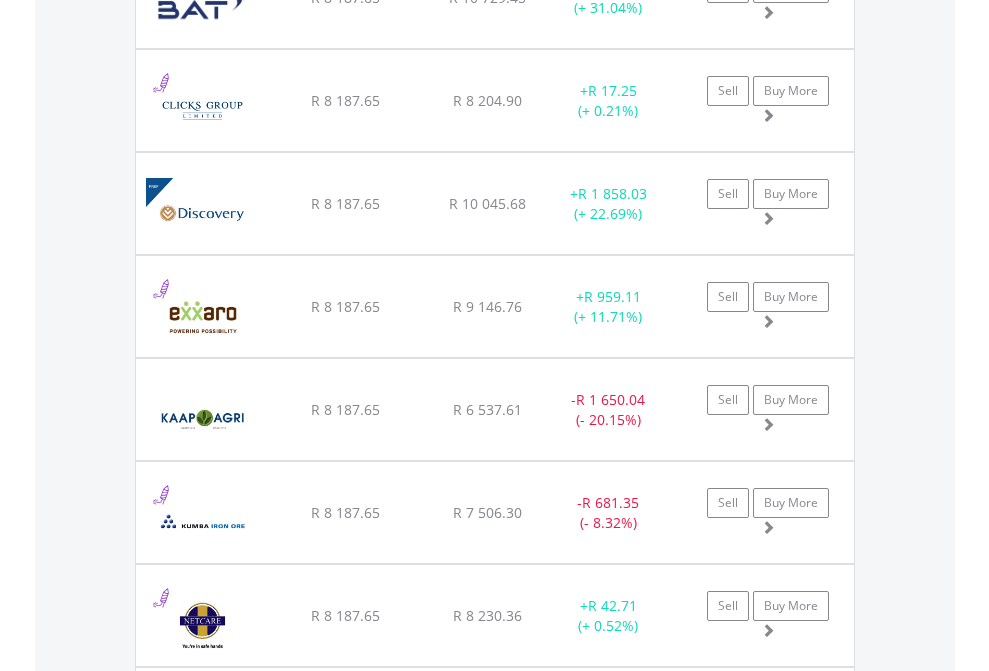 scroll, scrollTop: 2345, scrollLeft: 0, axis: vertical 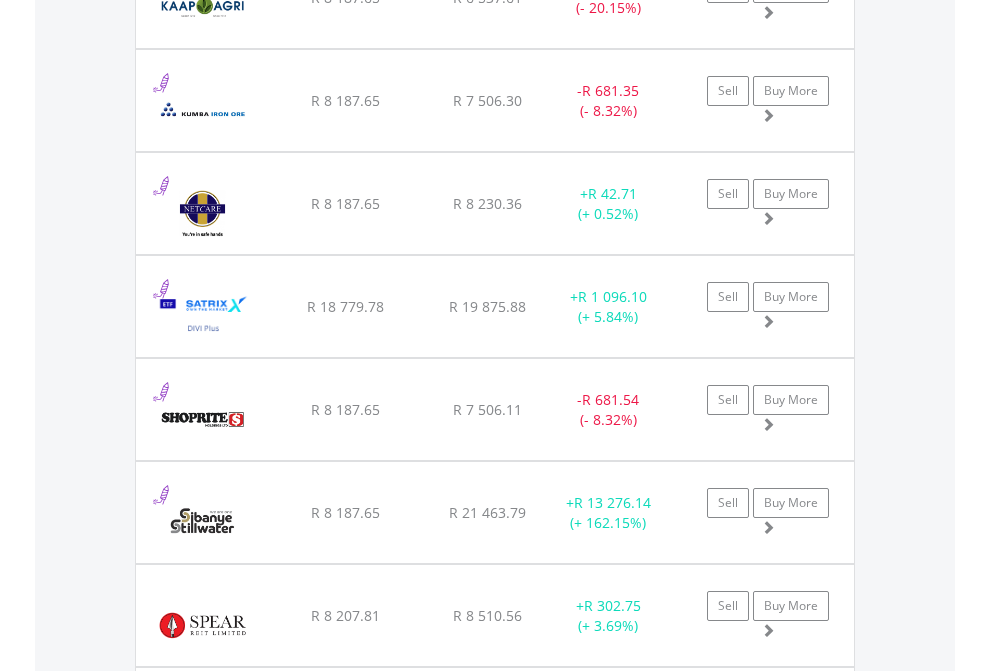click on "TFSA" at bounding box center [818, -2157] 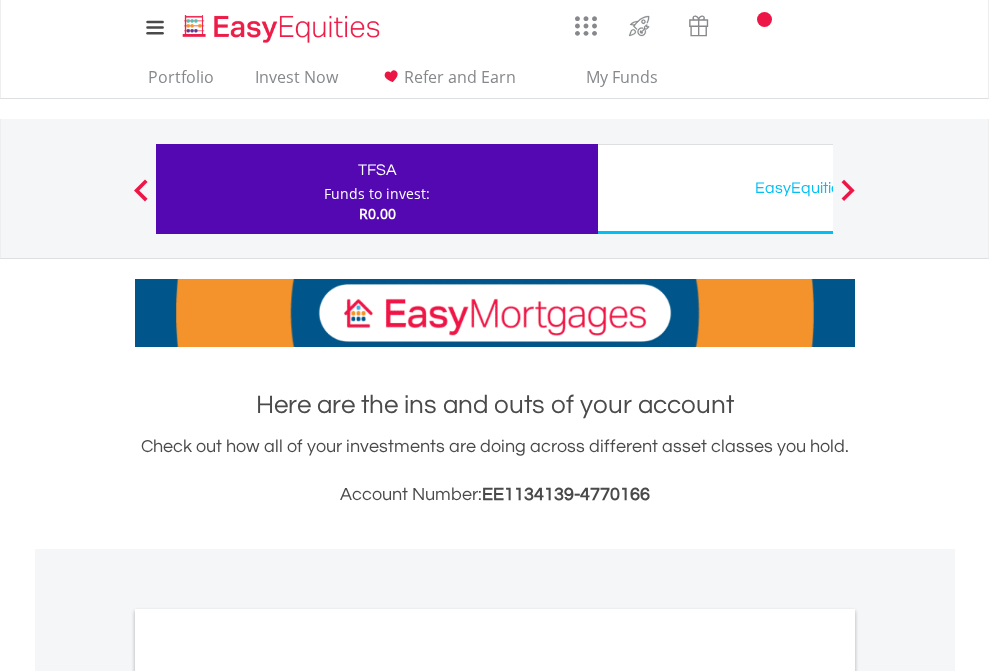 scroll, scrollTop: 0, scrollLeft: 0, axis: both 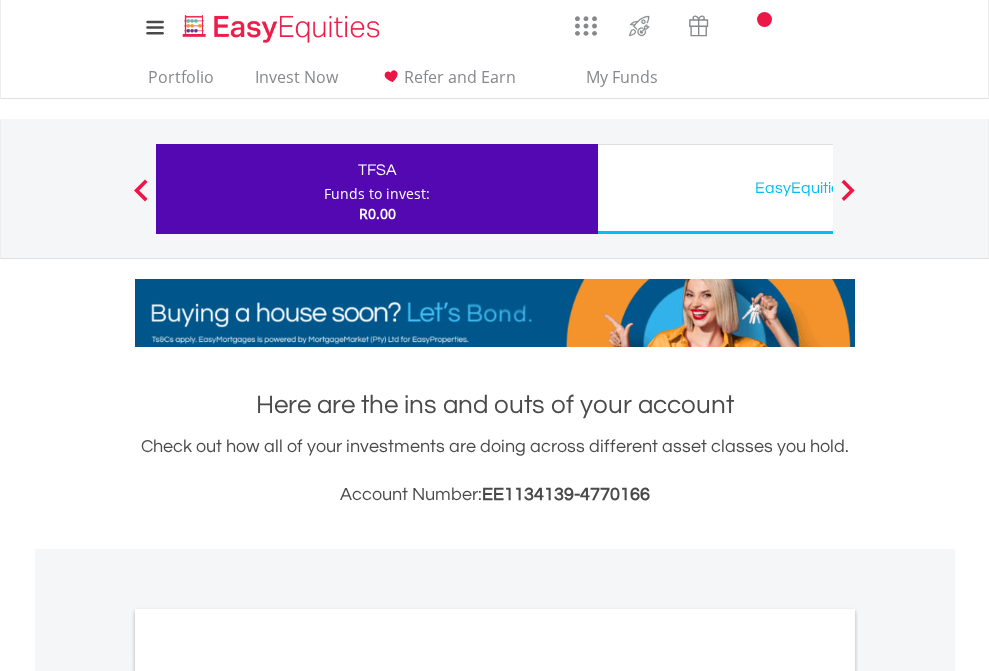 click on "All Holdings" at bounding box center [268, 1096] 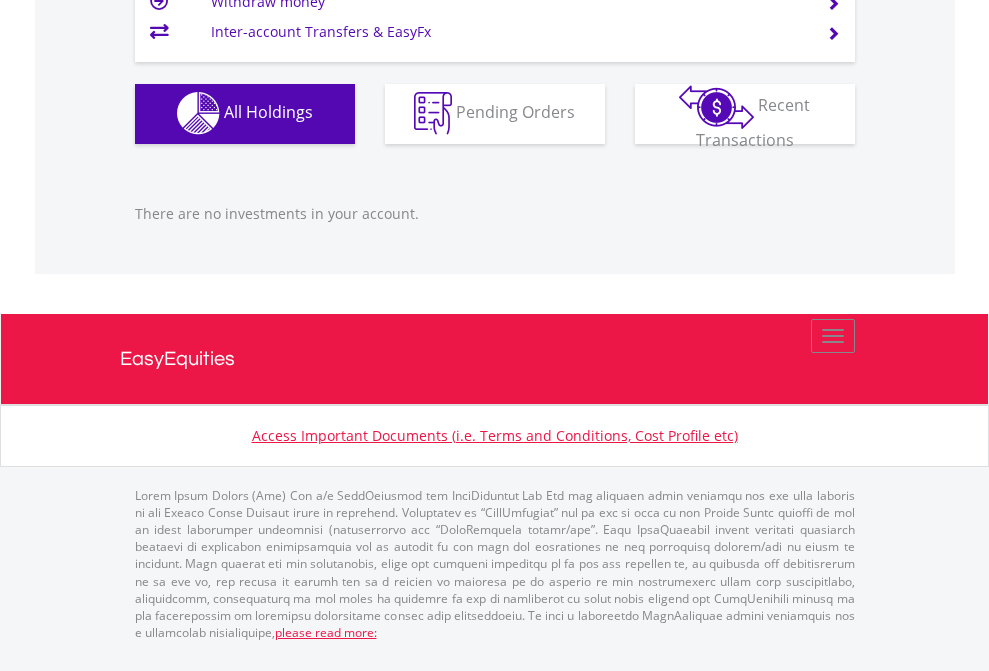 scroll, scrollTop: 1980, scrollLeft: 0, axis: vertical 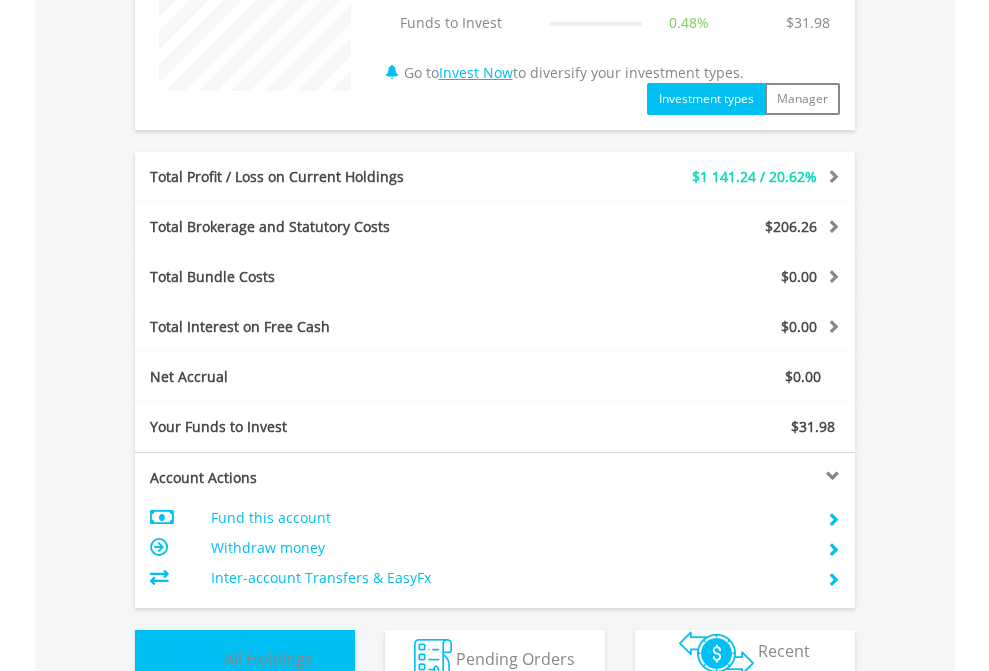 click on "All Holdings" at bounding box center [268, 658] 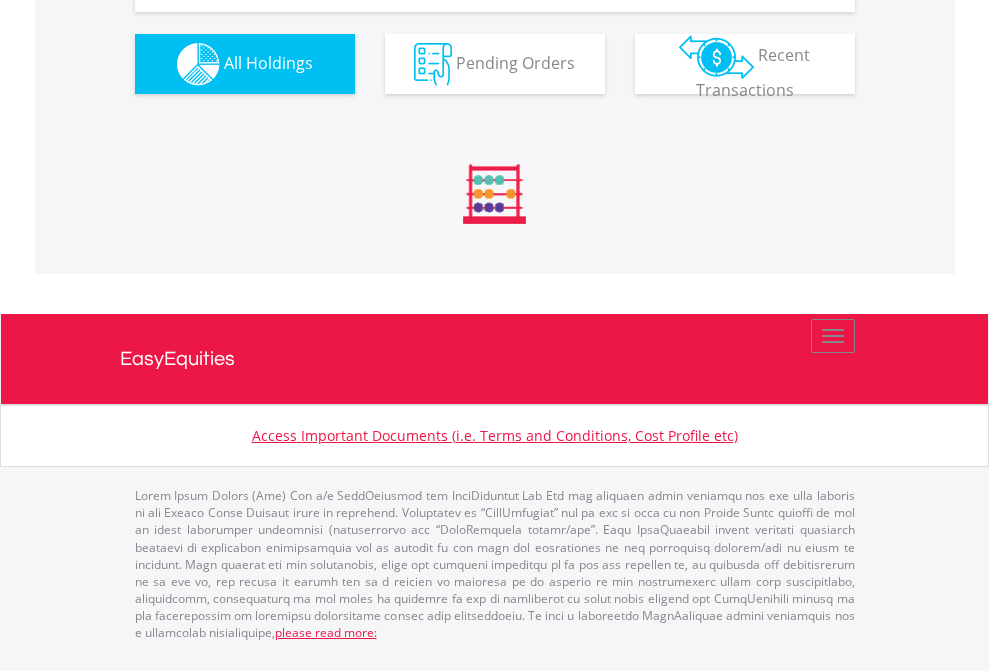 scroll, scrollTop: 999808, scrollLeft: 999687, axis: both 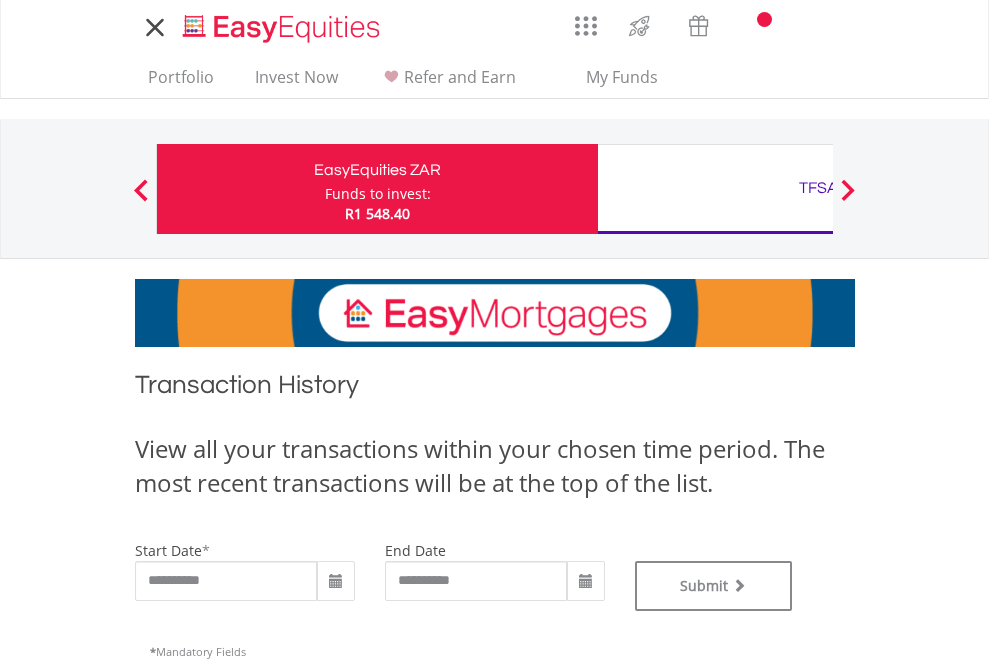 type on "**********" 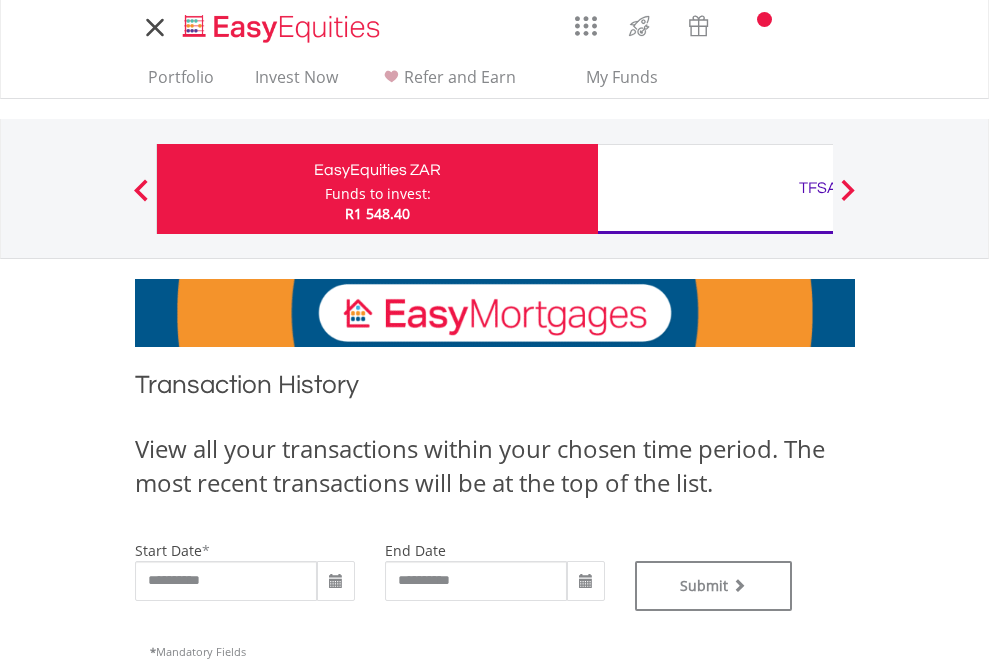 type on "**********" 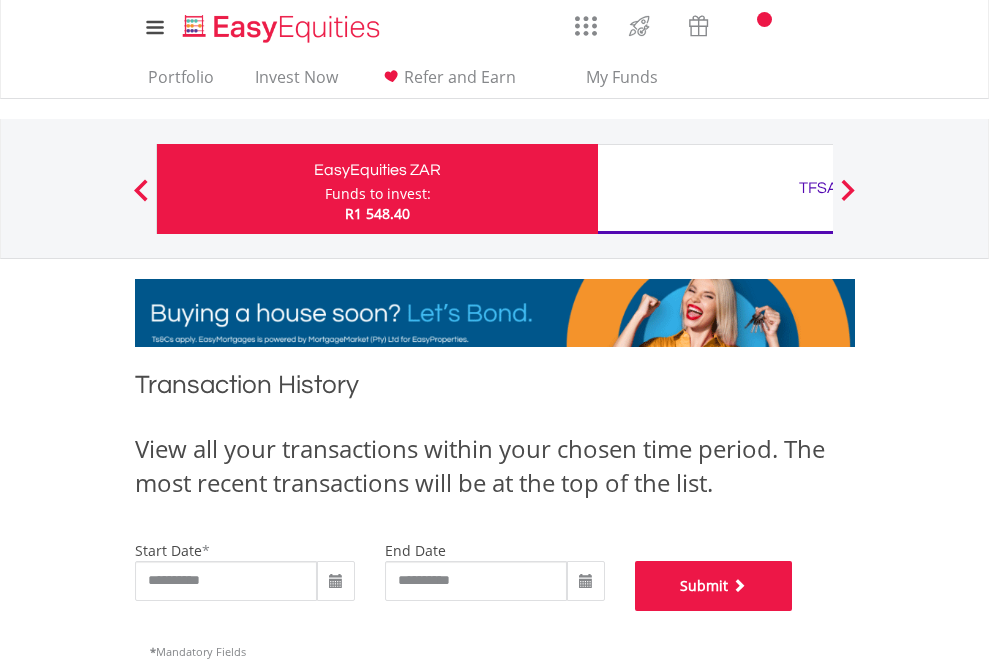 click on "Submit" at bounding box center (714, 586) 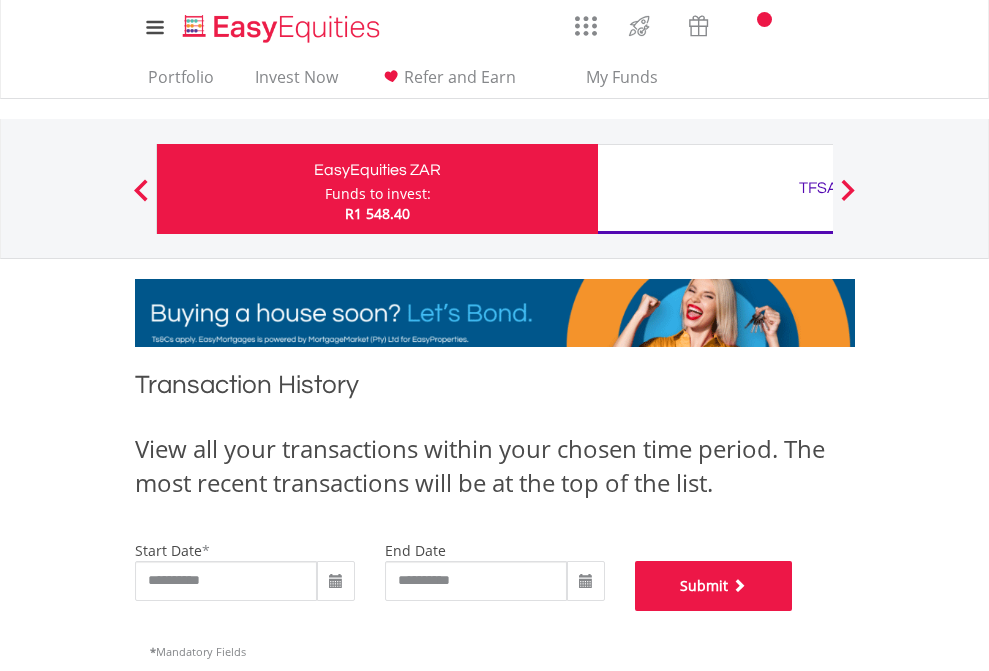 scroll, scrollTop: 811, scrollLeft: 0, axis: vertical 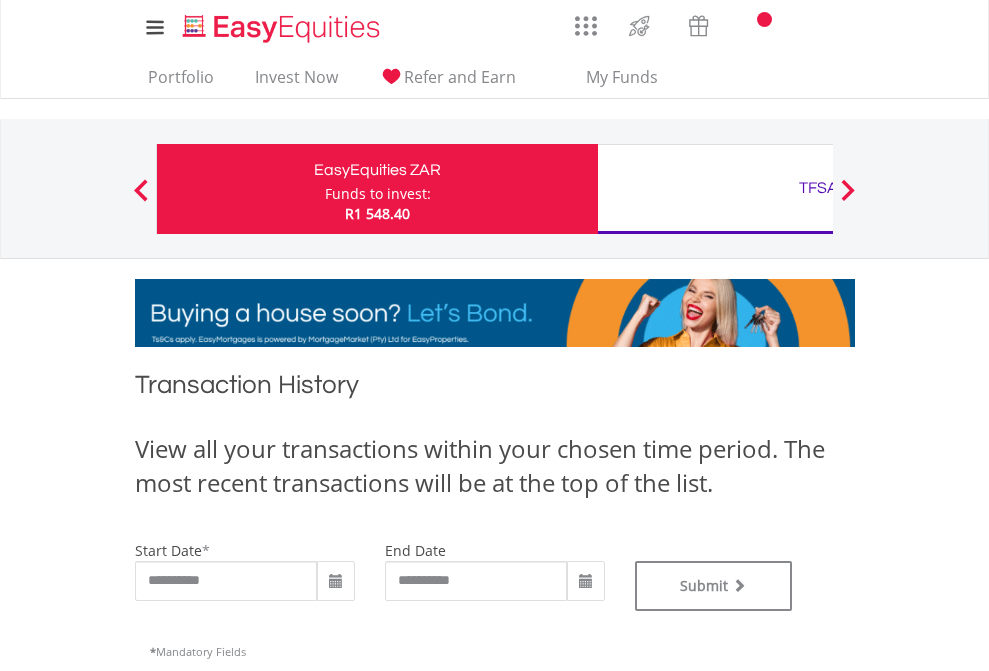 click on "TFSA" at bounding box center [818, 188] 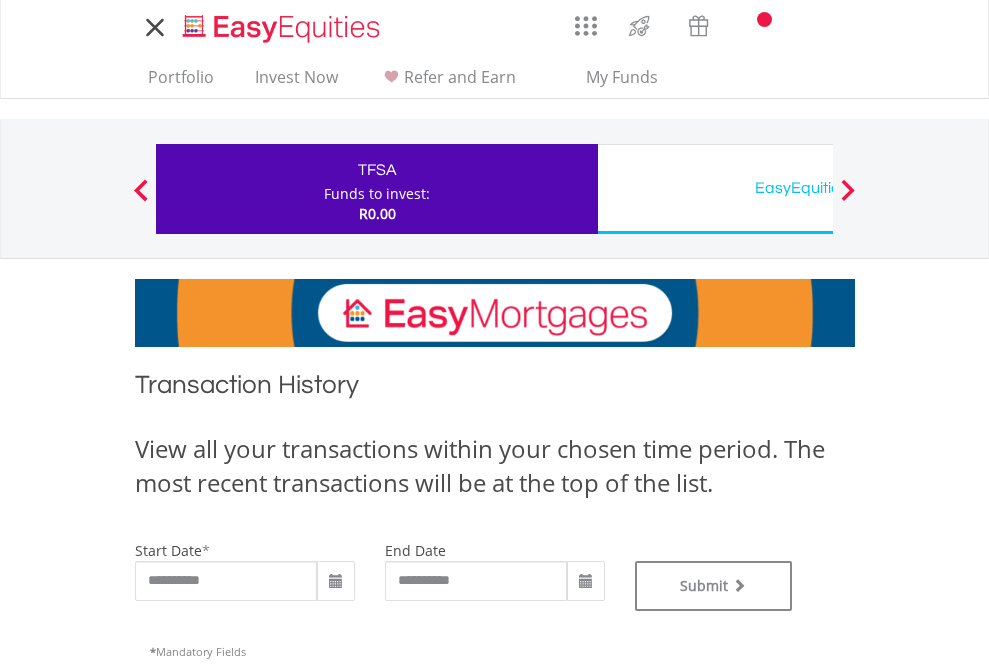 scroll, scrollTop: 0, scrollLeft: 0, axis: both 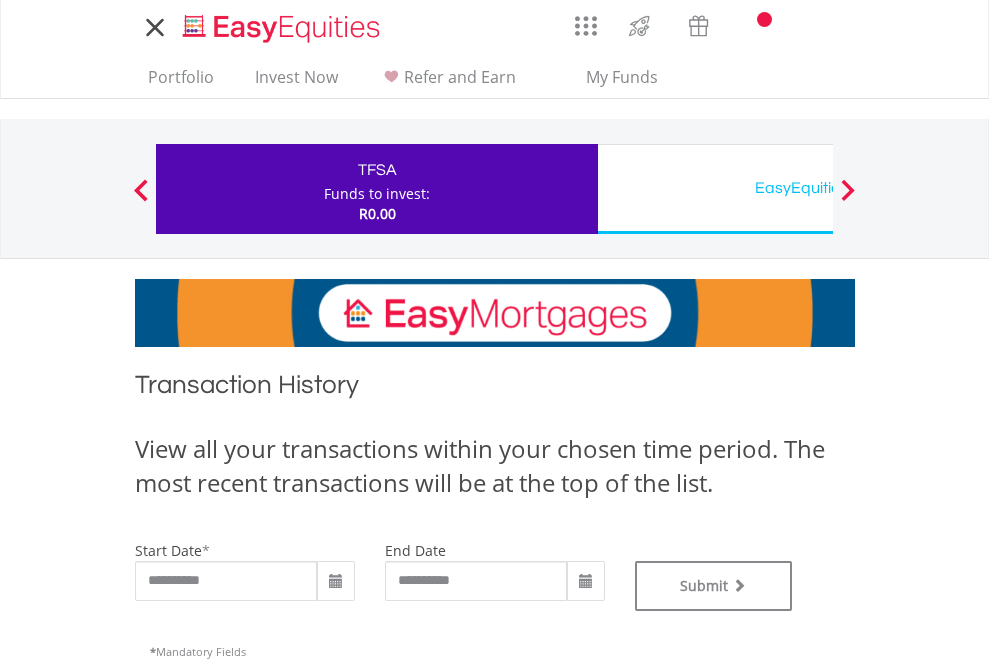 type on "**********" 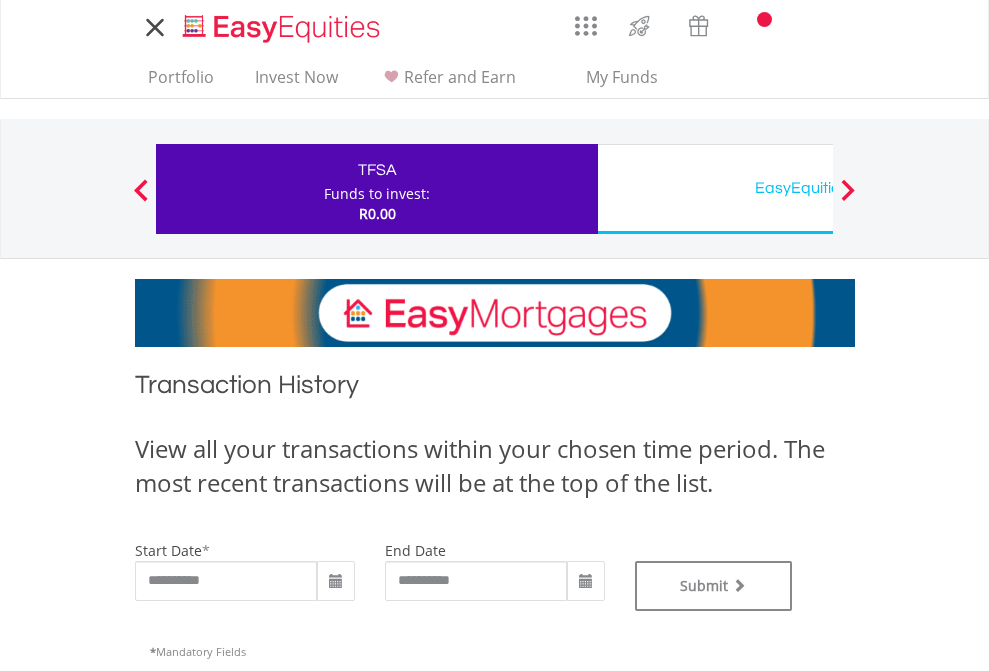 type on "**********" 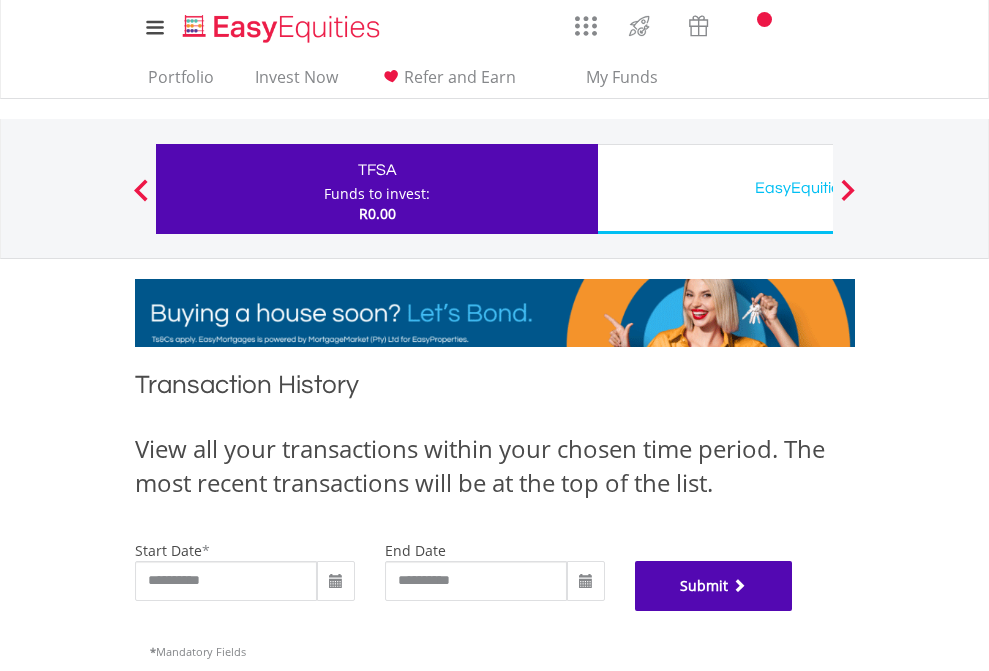 click on "Submit" at bounding box center (714, 586) 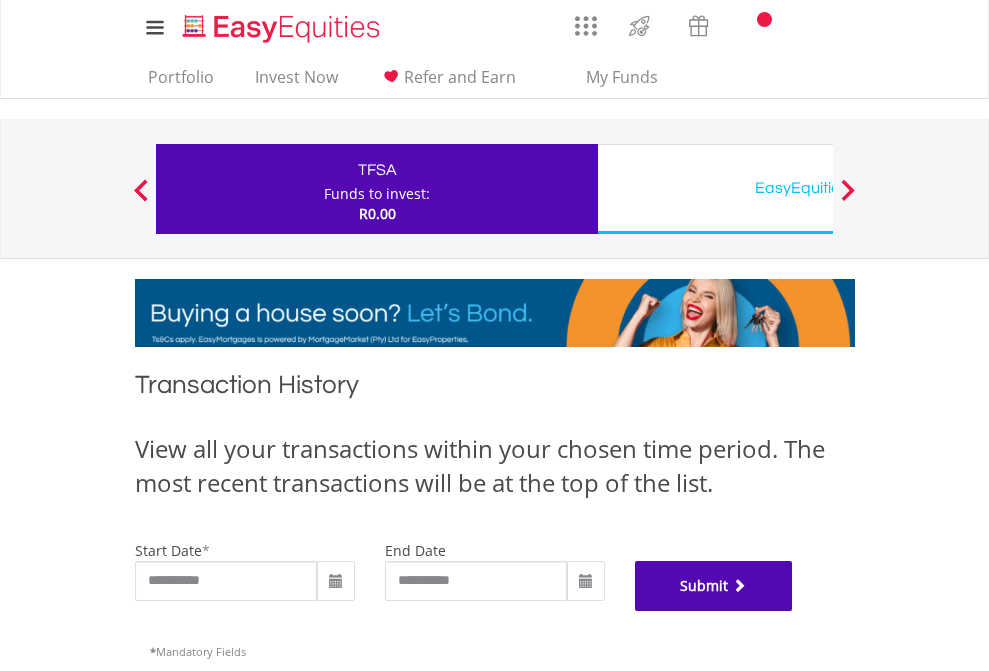 scroll, scrollTop: 811, scrollLeft: 0, axis: vertical 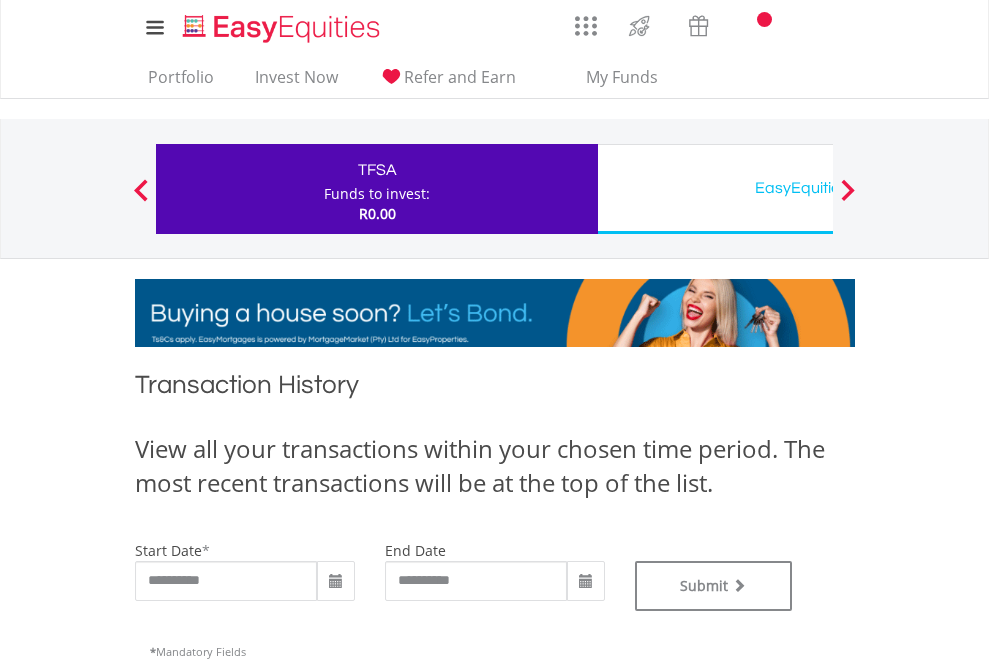click on "EasyEquities USD" at bounding box center (818, 188) 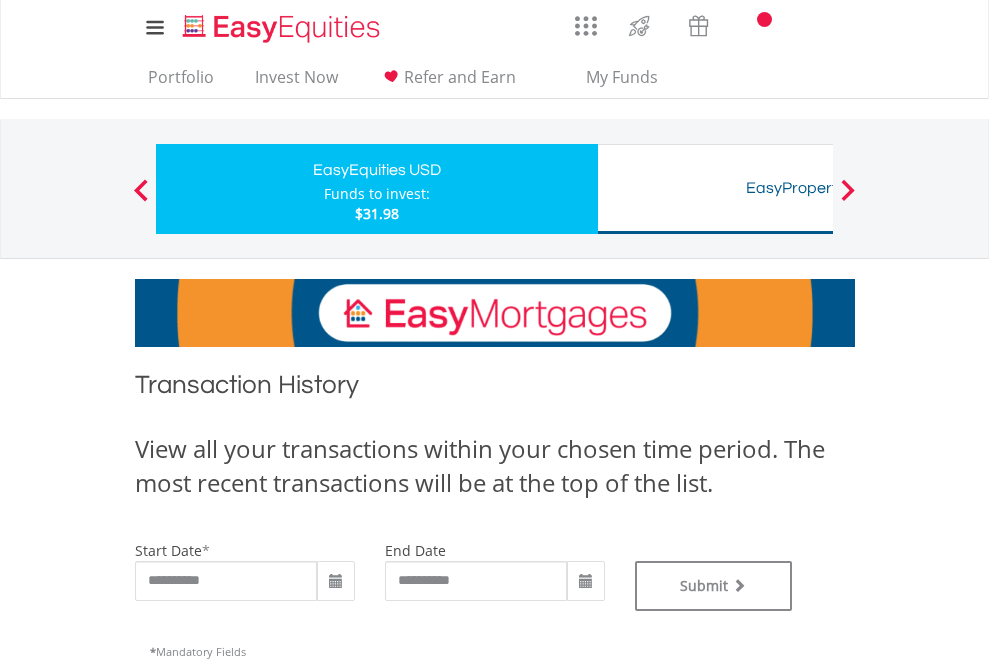 scroll, scrollTop: 0, scrollLeft: 0, axis: both 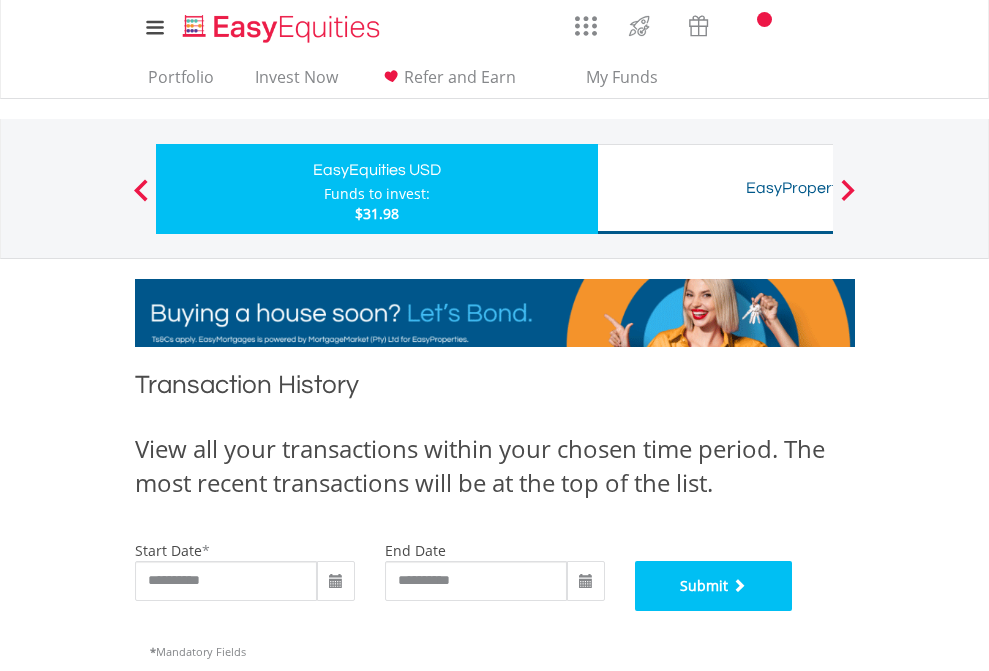 click on "Submit" at bounding box center [714, 586] 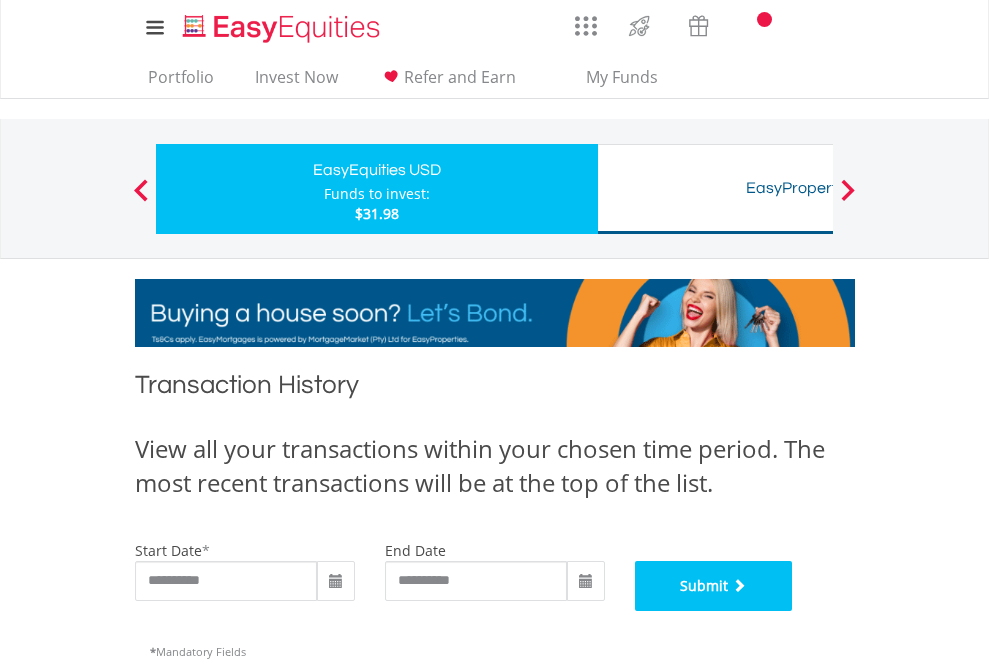 scroll, scrollTop: 811, scrollLeft: 0, axis: vertical 